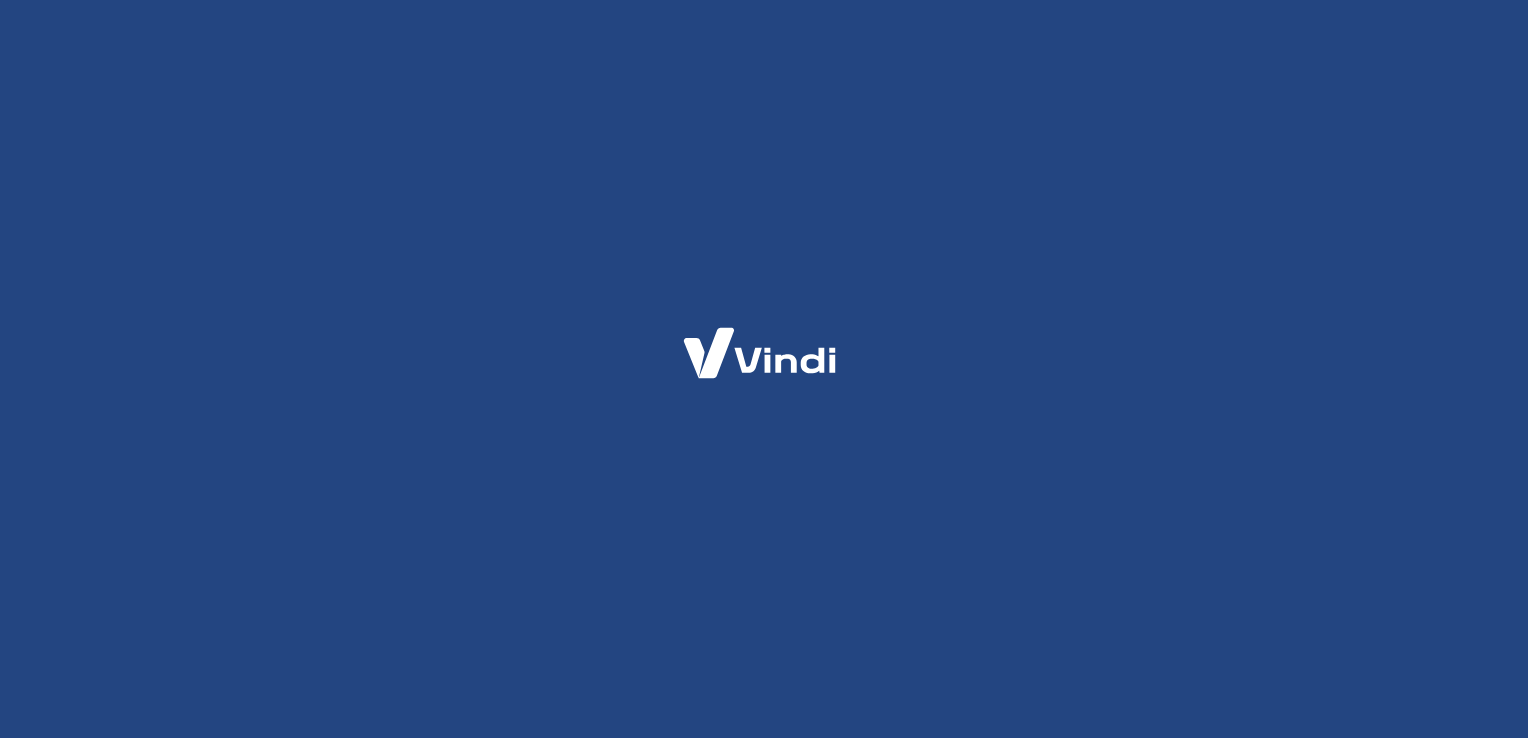 scroll, scrollTop: 0, scrollLeft: 0, axis: both 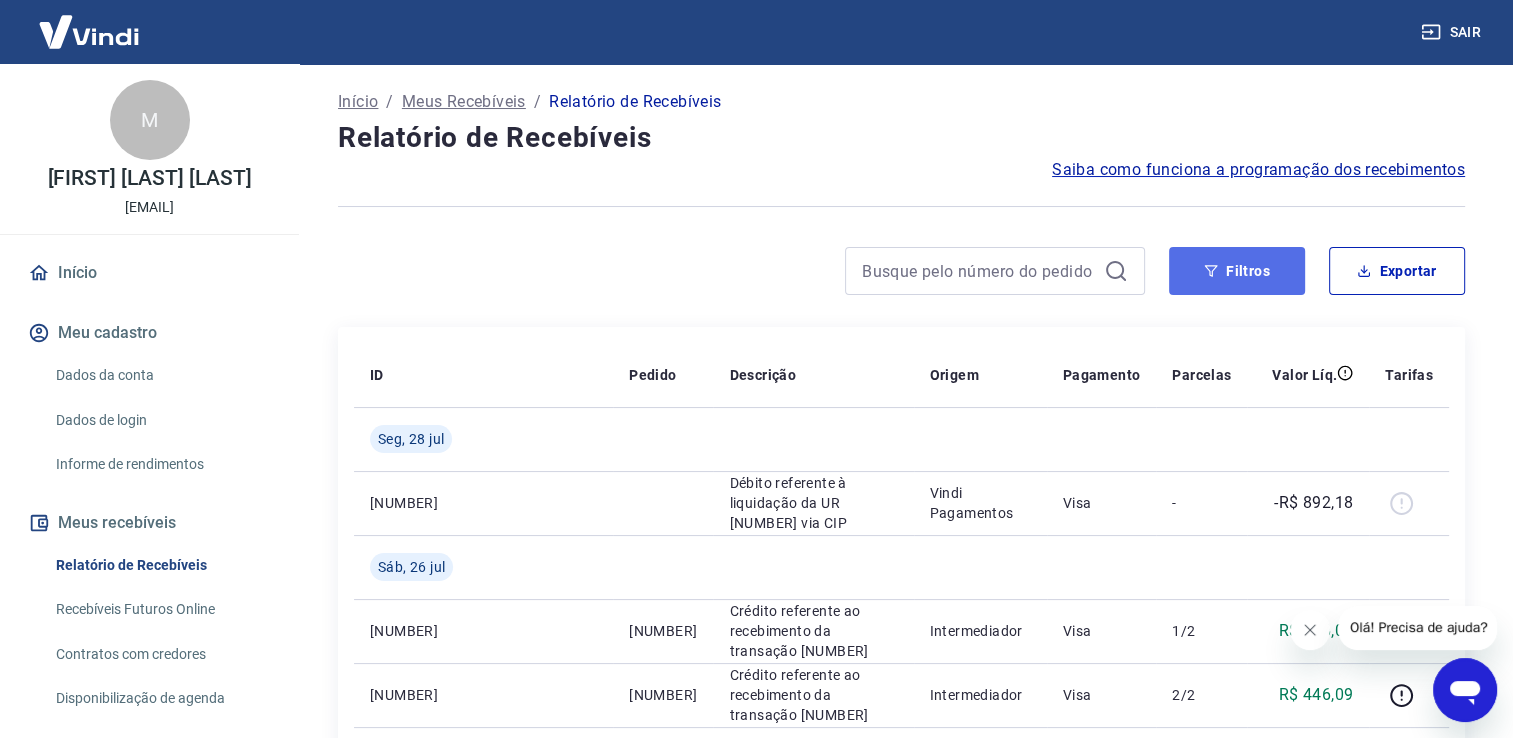 click on "Filtros" at bounding box center [1237, 271] 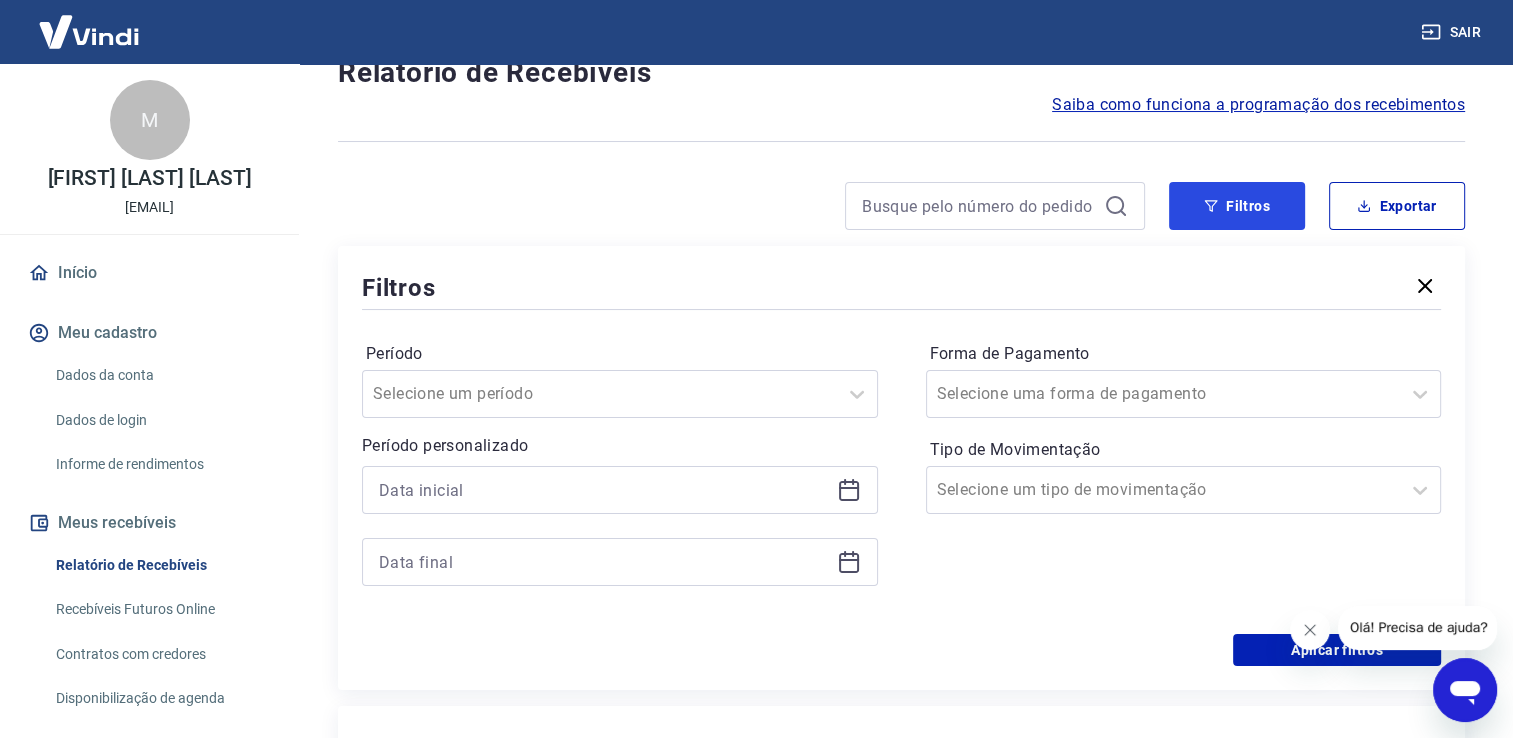 scroll, scrollTop: 200, scrollLeft: 0, axis: vertical 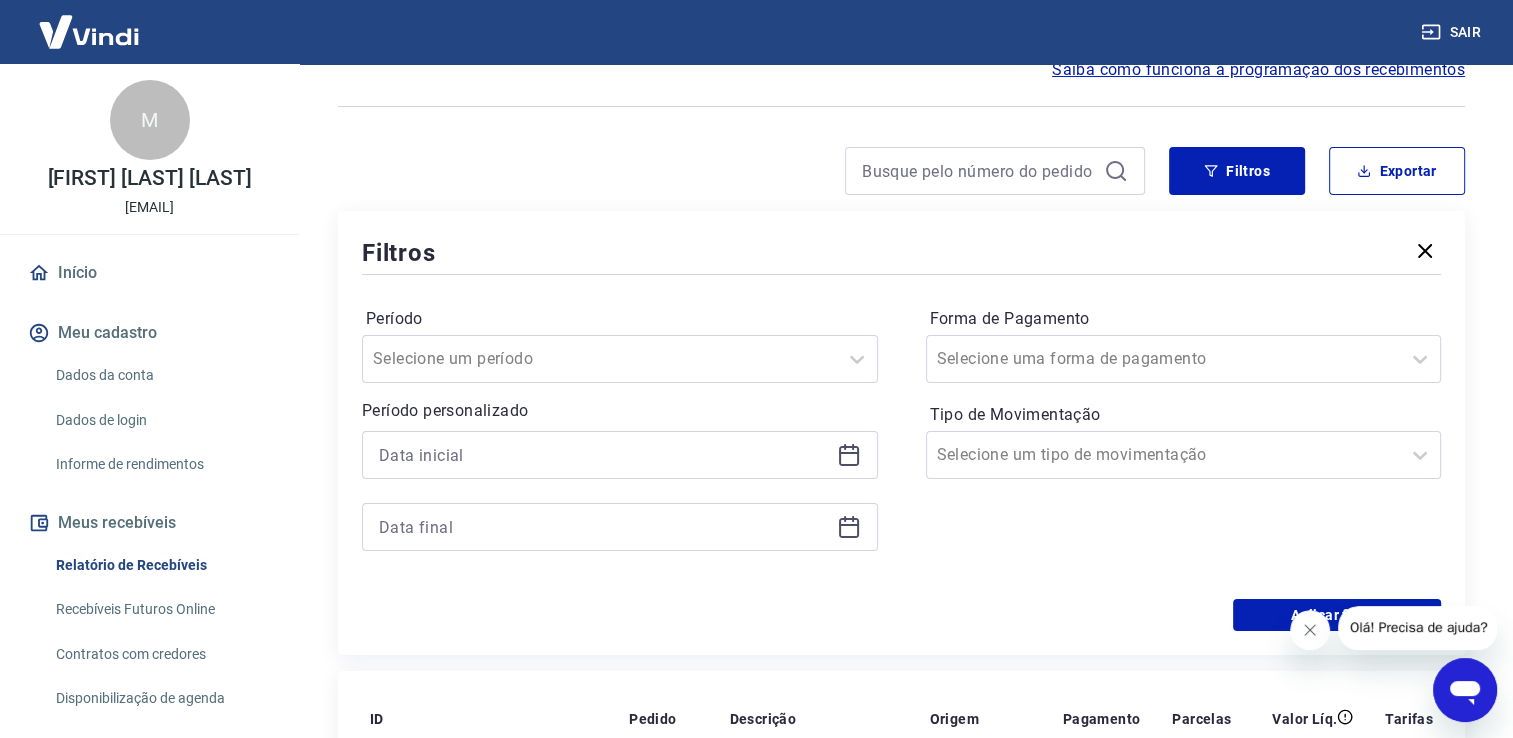 click 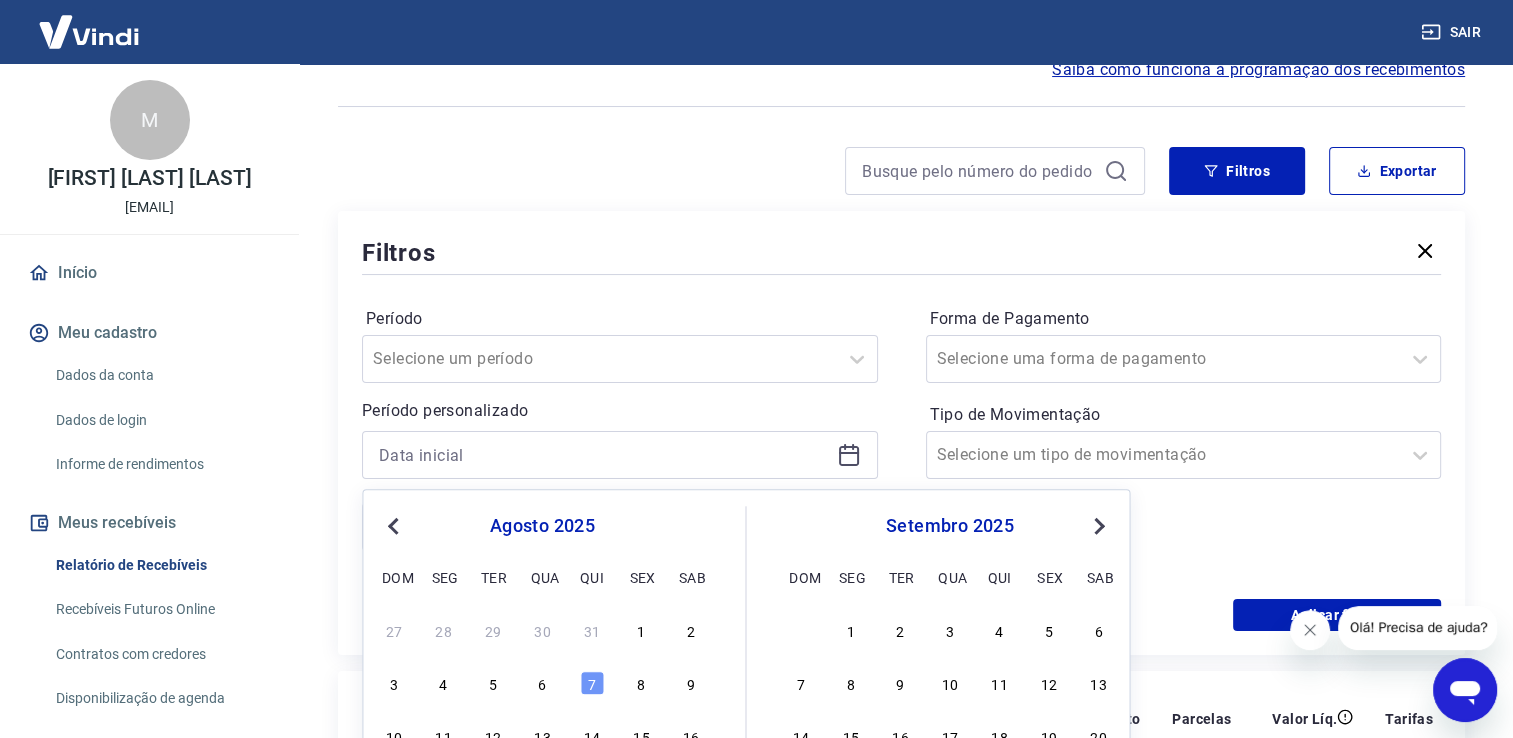 click on "agosto 2025" at bounding box center (542, 526) 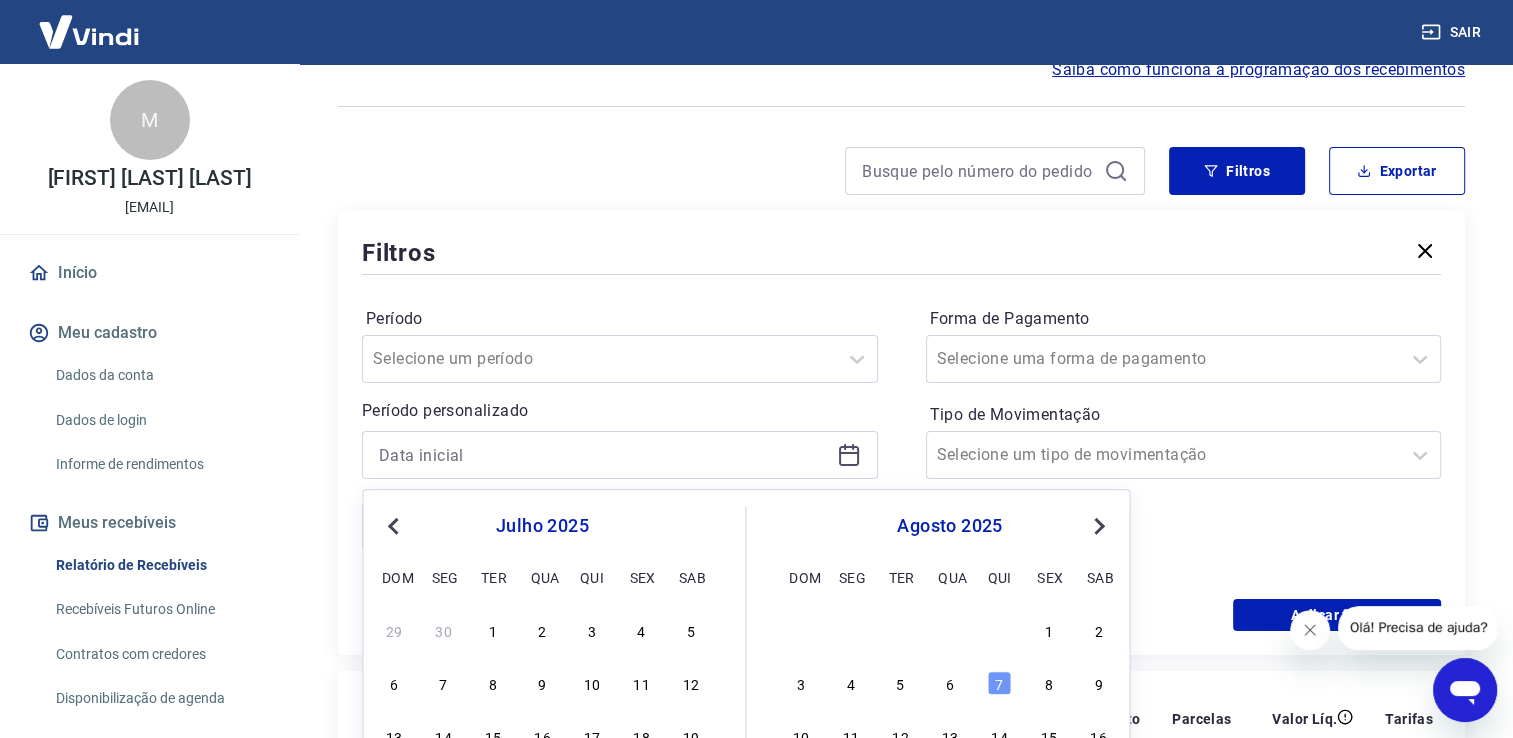 click on "29 30 1 2 3 4 5" at bounding box center (542, 629) 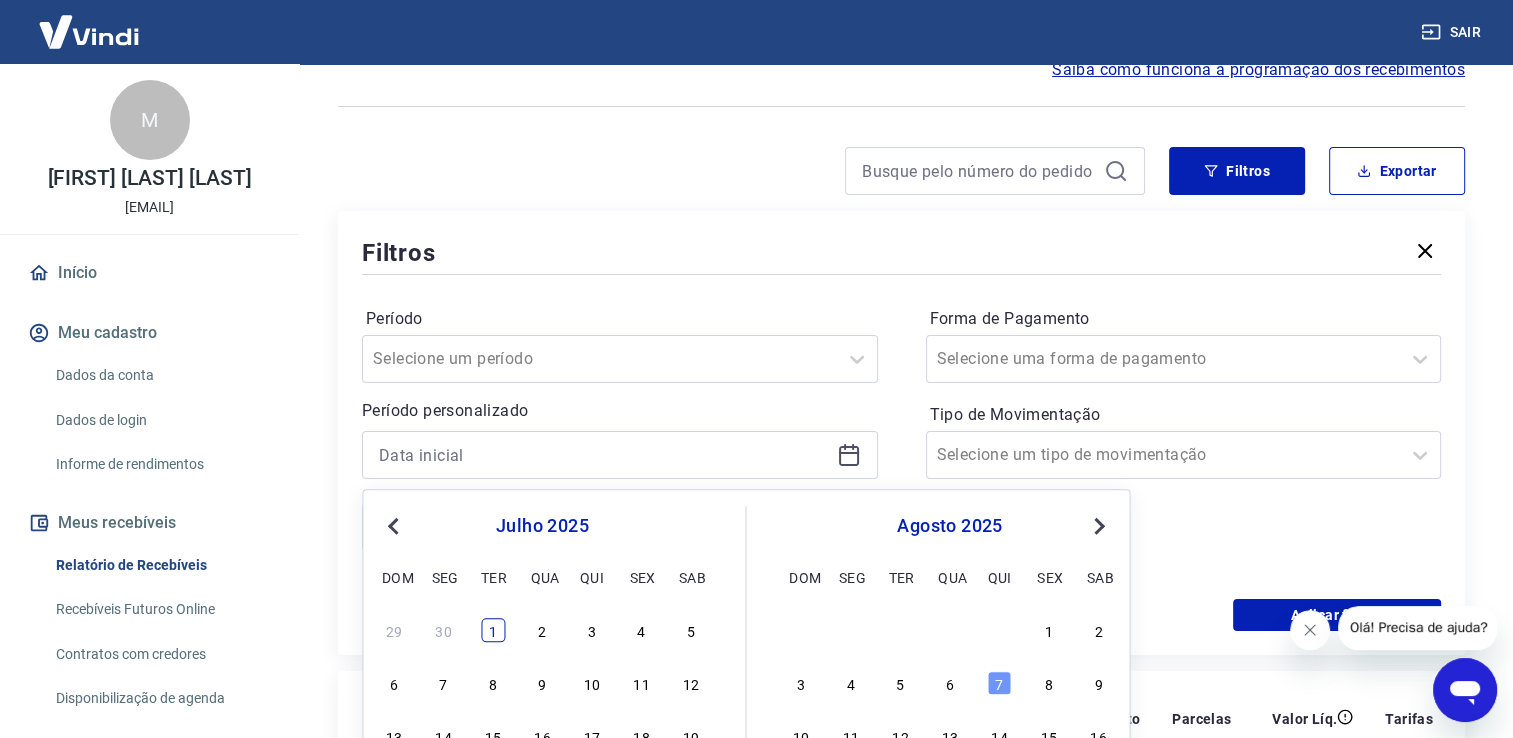 click on "1" at bounding box center (493, 630) 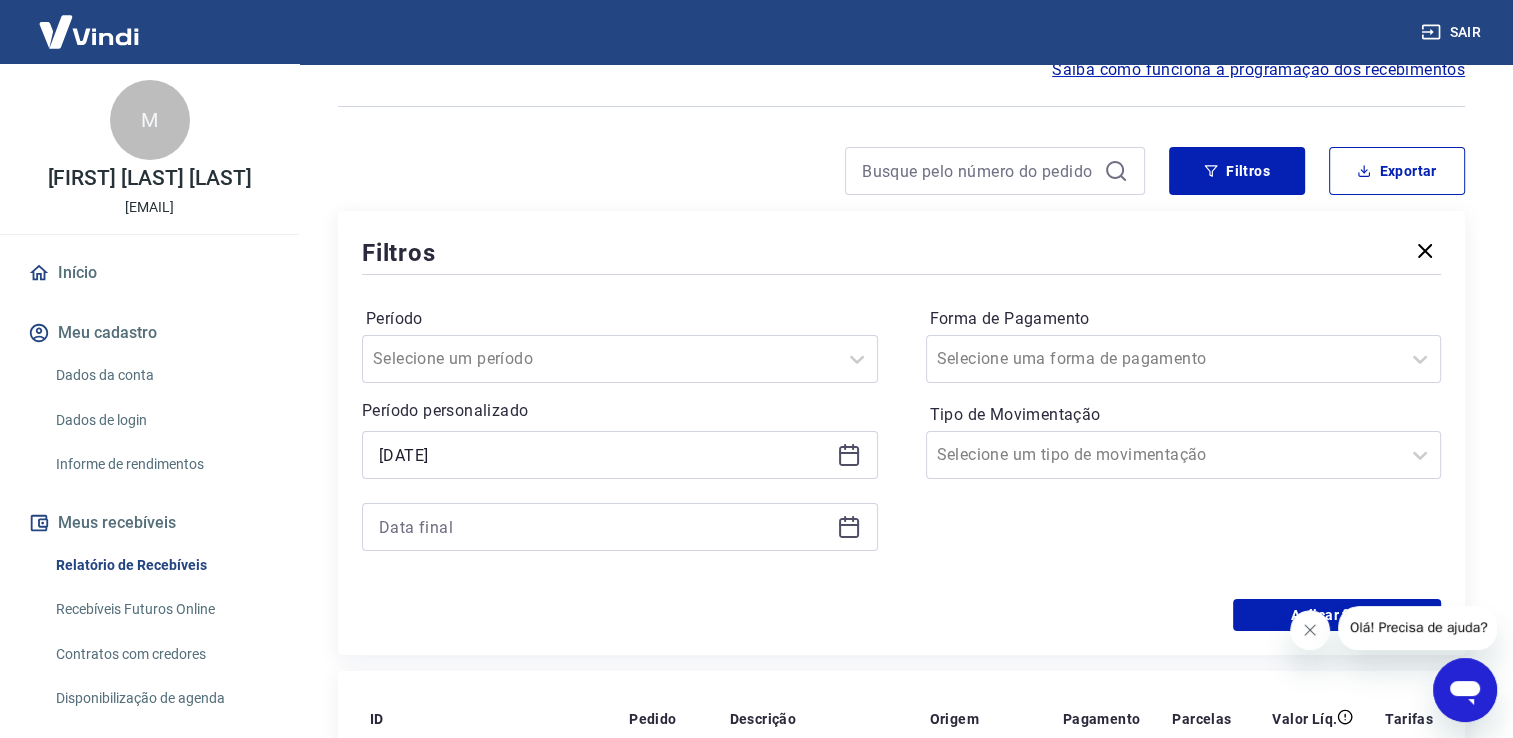 type on "01/07/2025" 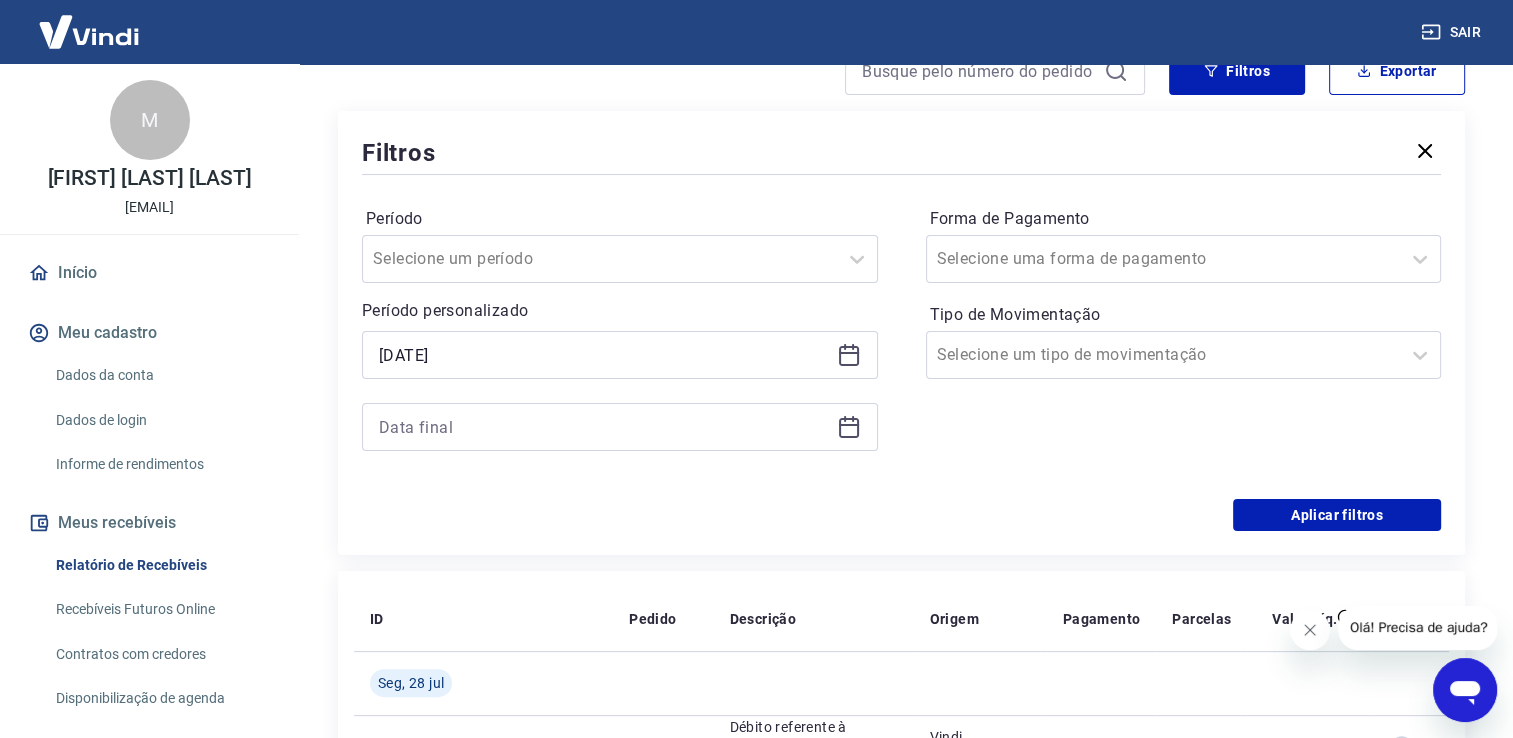 scroll, scrollTop: 300, scrollLeft: 0, axis: vertical 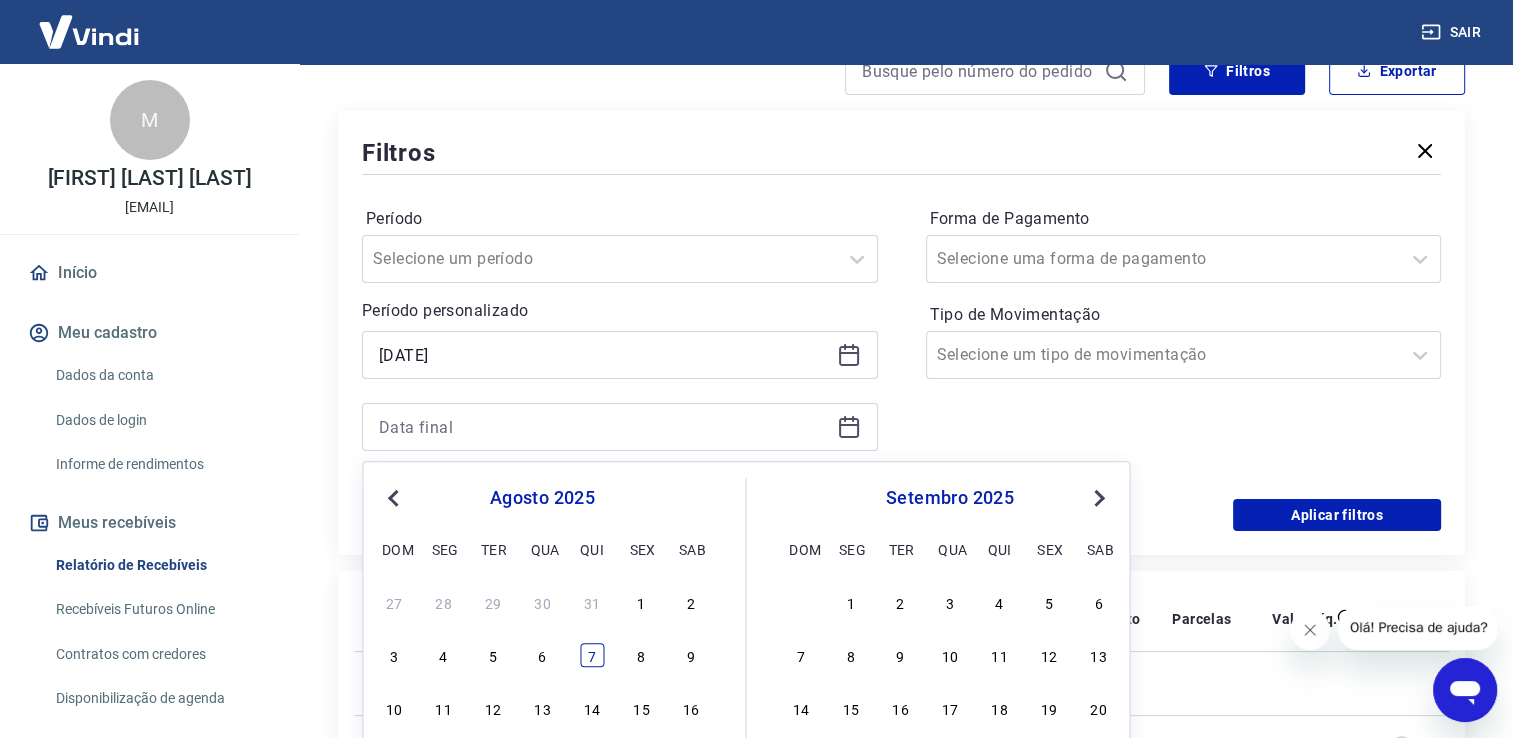 click on "7" at bounding box center [592, 655] 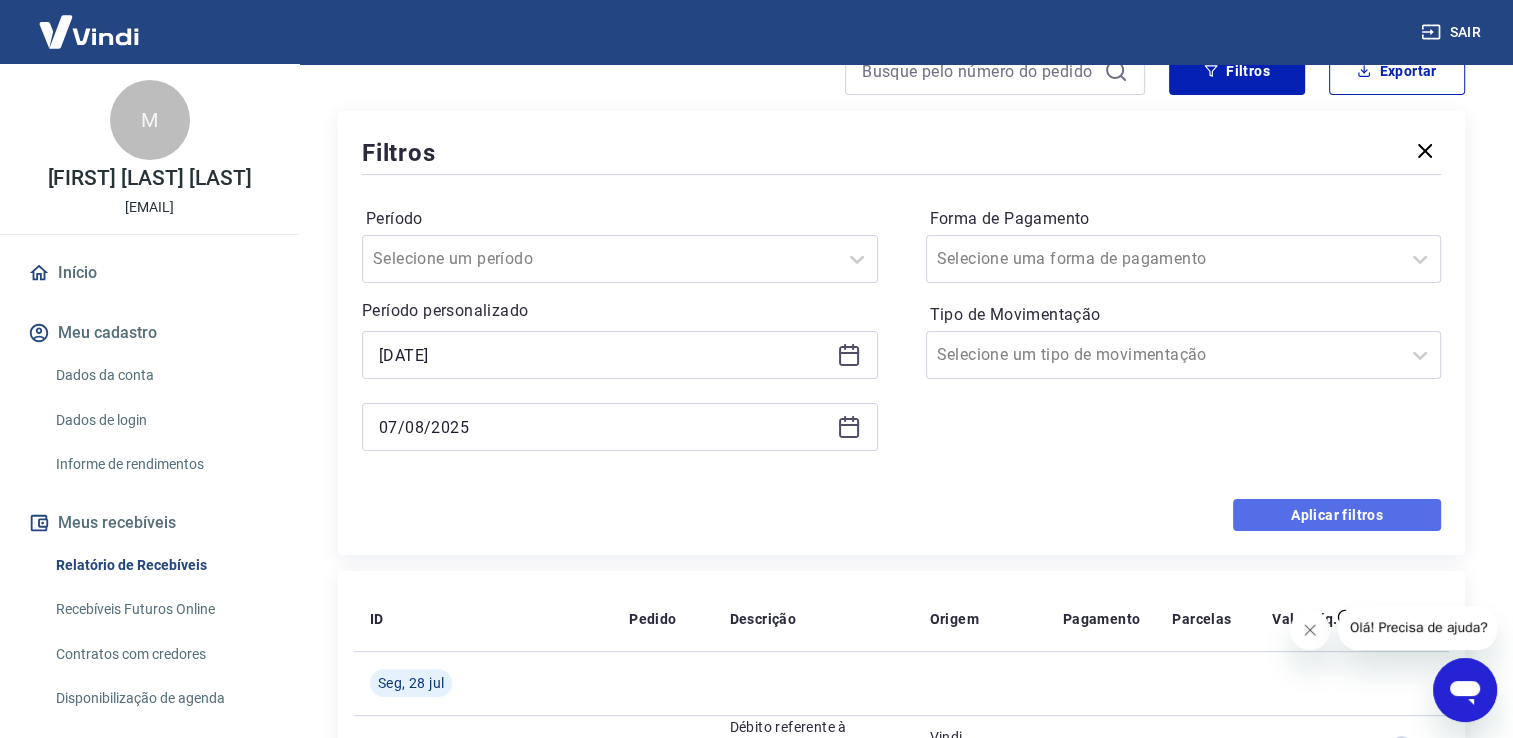 type on "07/08/2025" 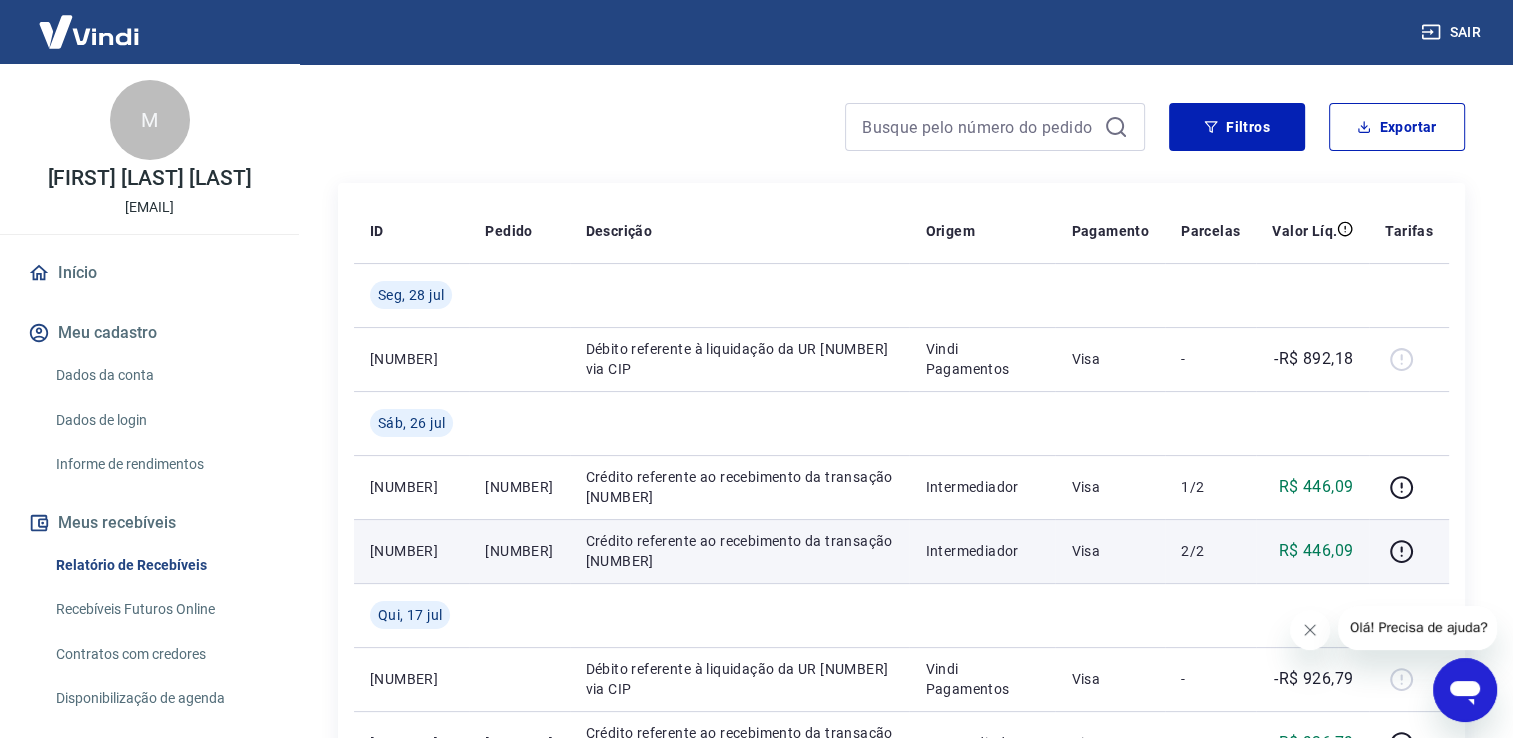 scroll, scrollTop: 200, scrollLeft: 0, axis: vertical 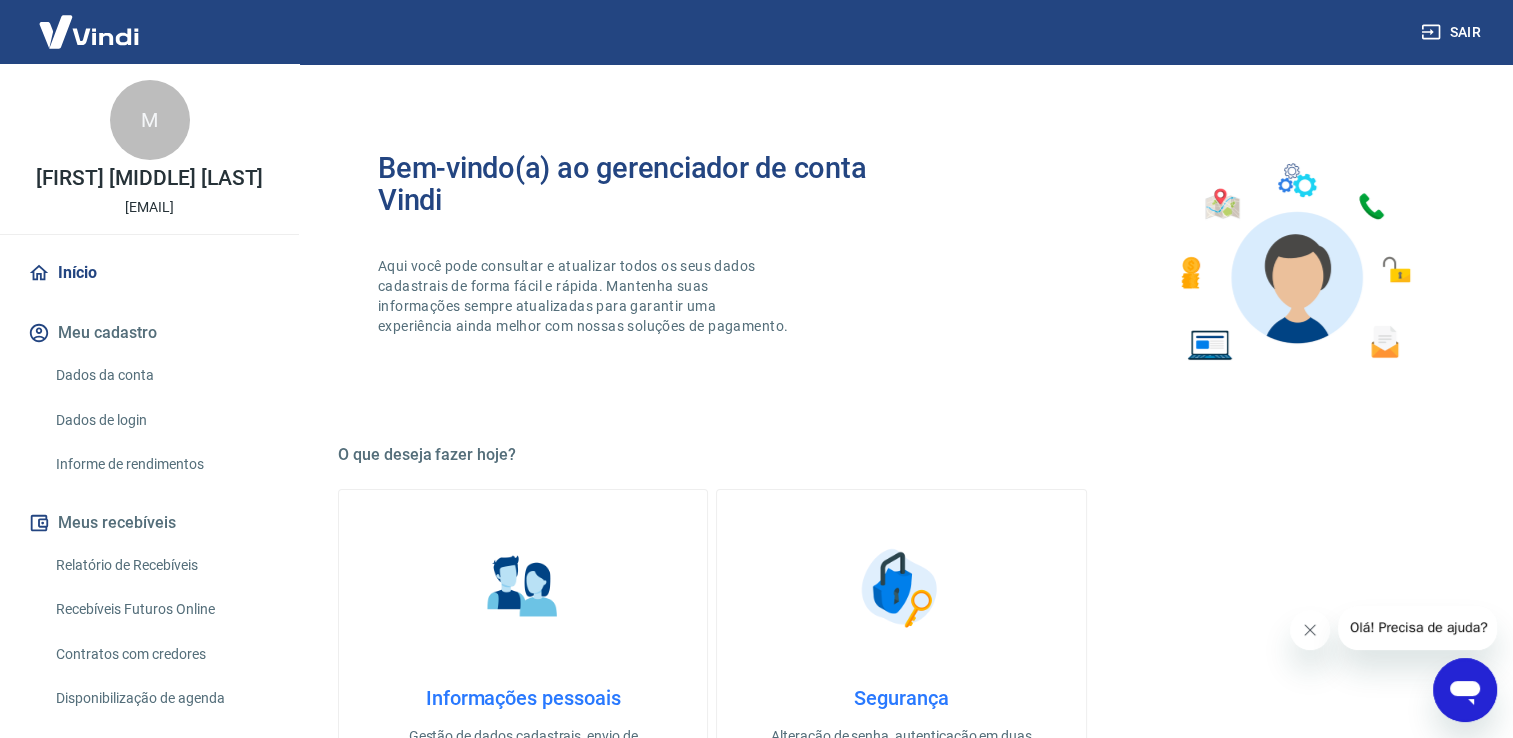 click on "Início" at bounding box center [149, 273] 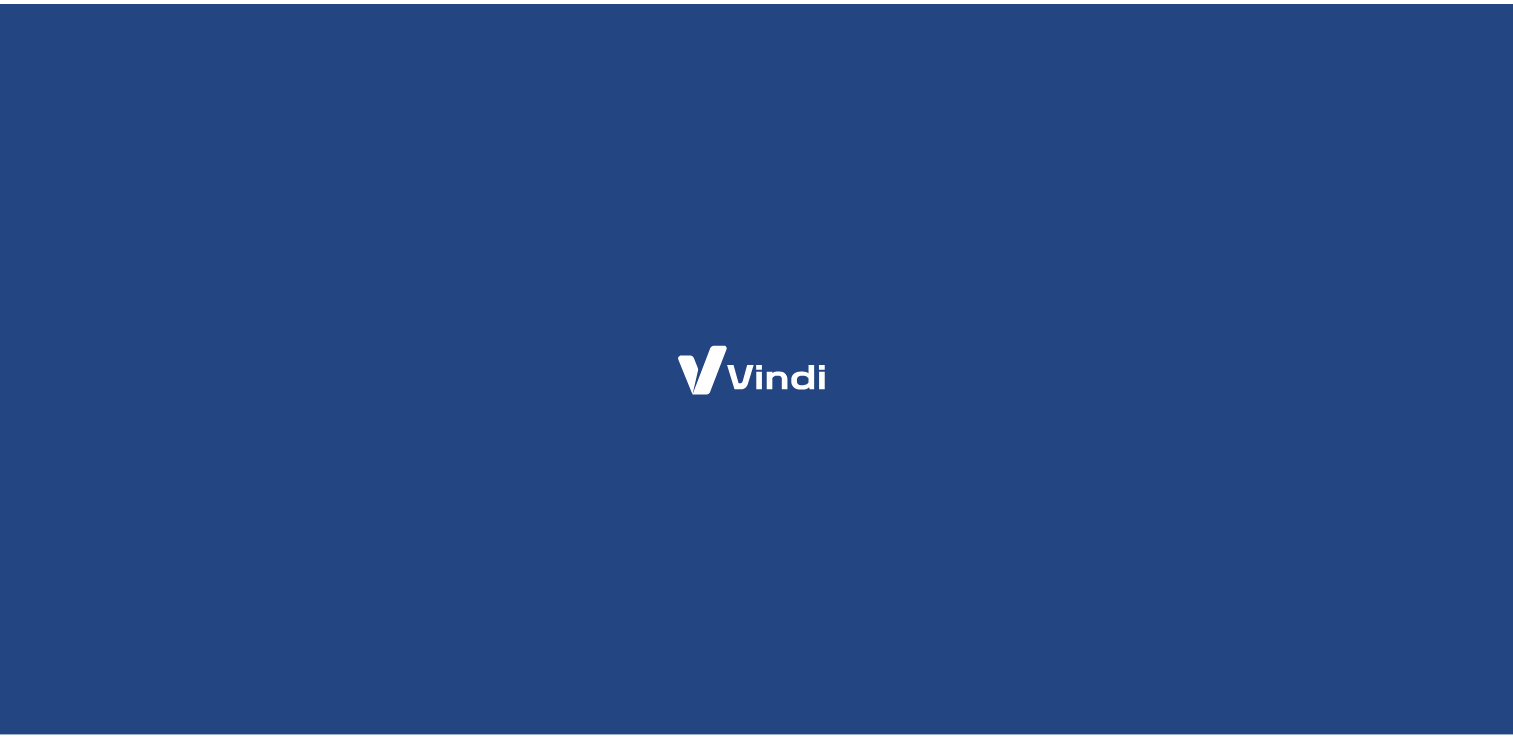 scroll, scrollTop: 0, scrollLeft: 0, axis: both 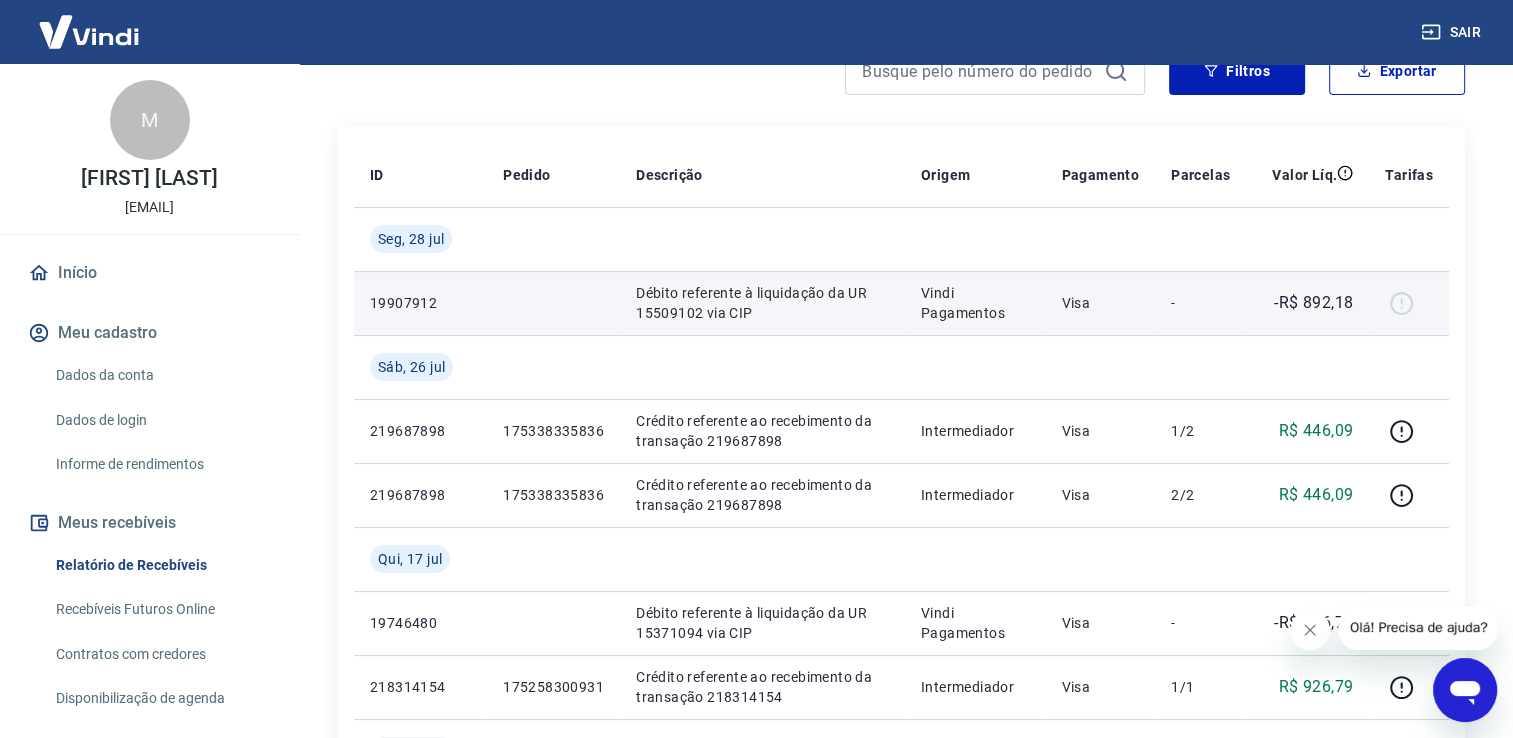 click at bounding box center [1409, 303] 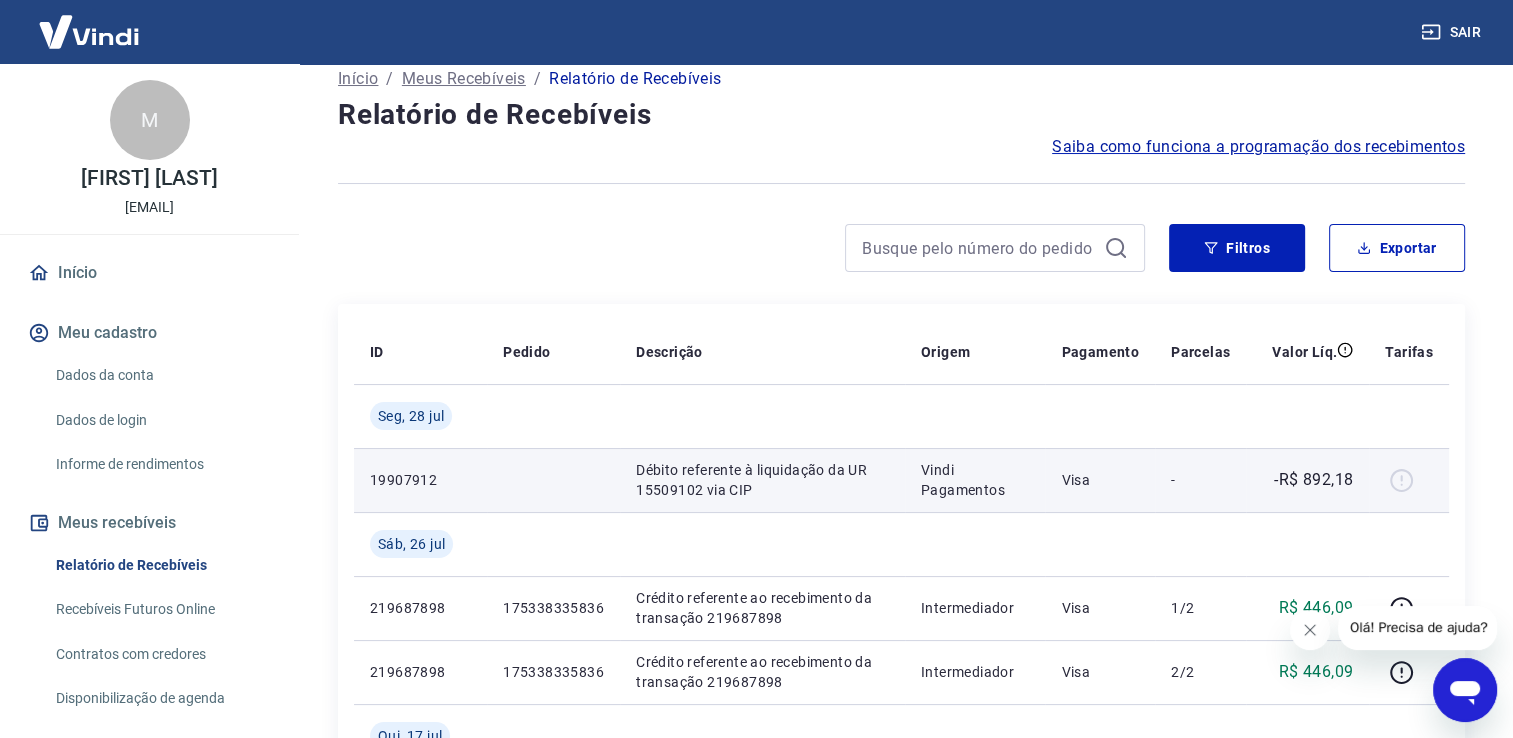 scroll, scrollTop: 100, scrollLeft: 0, axis: vertical 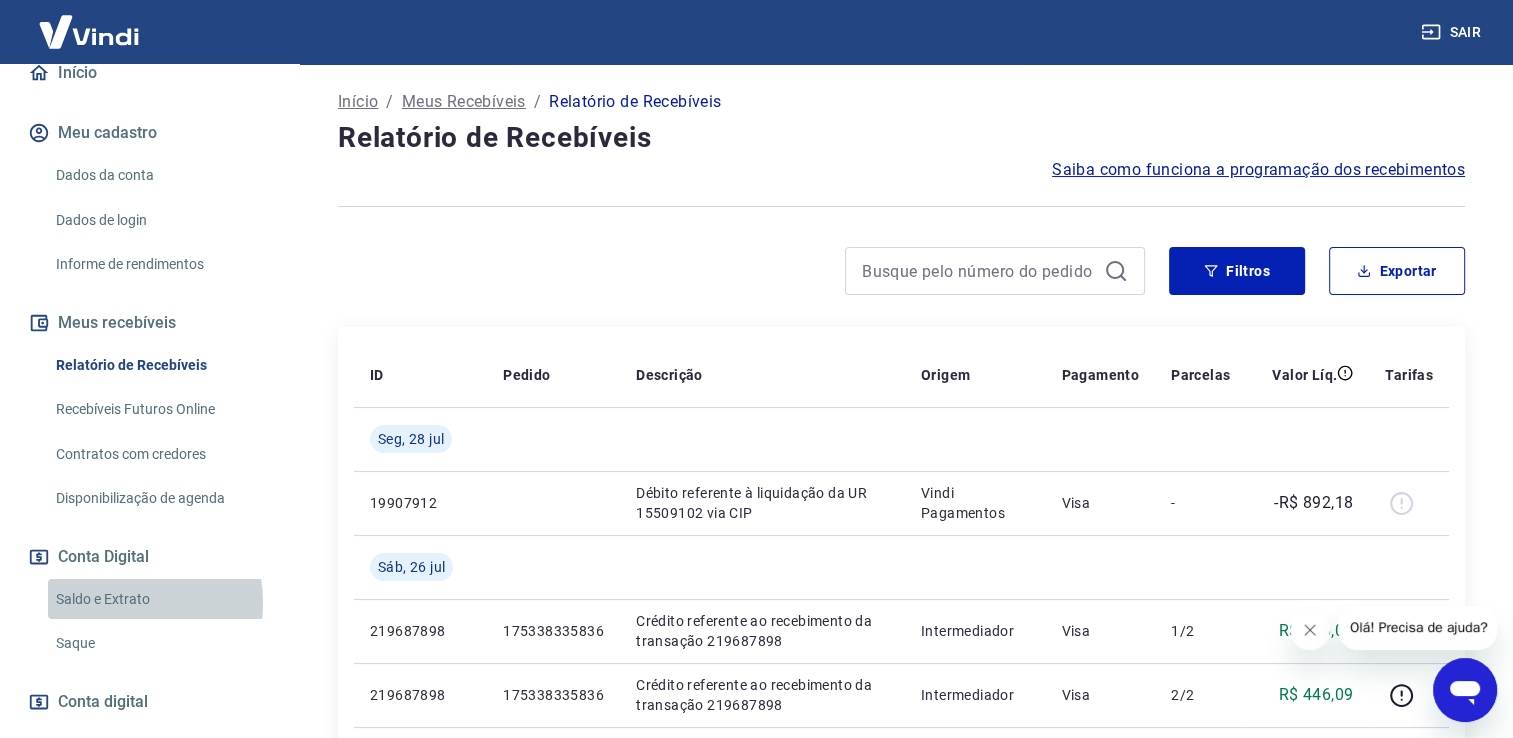 click on "Saldo e Extrato" at bounding box center (161, 599) 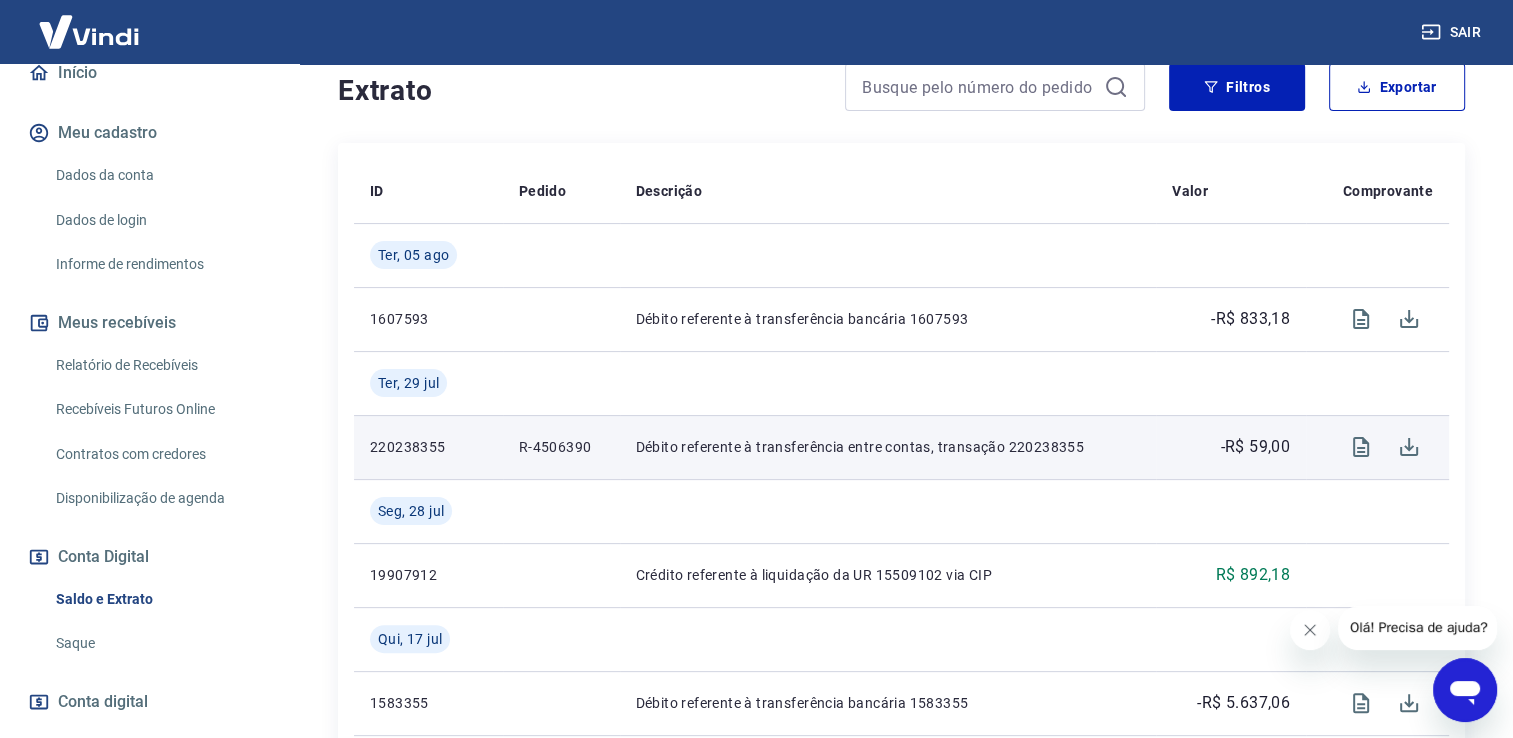 scroll, scrollTop: 500, scrollLeft: 0, axis: vertical 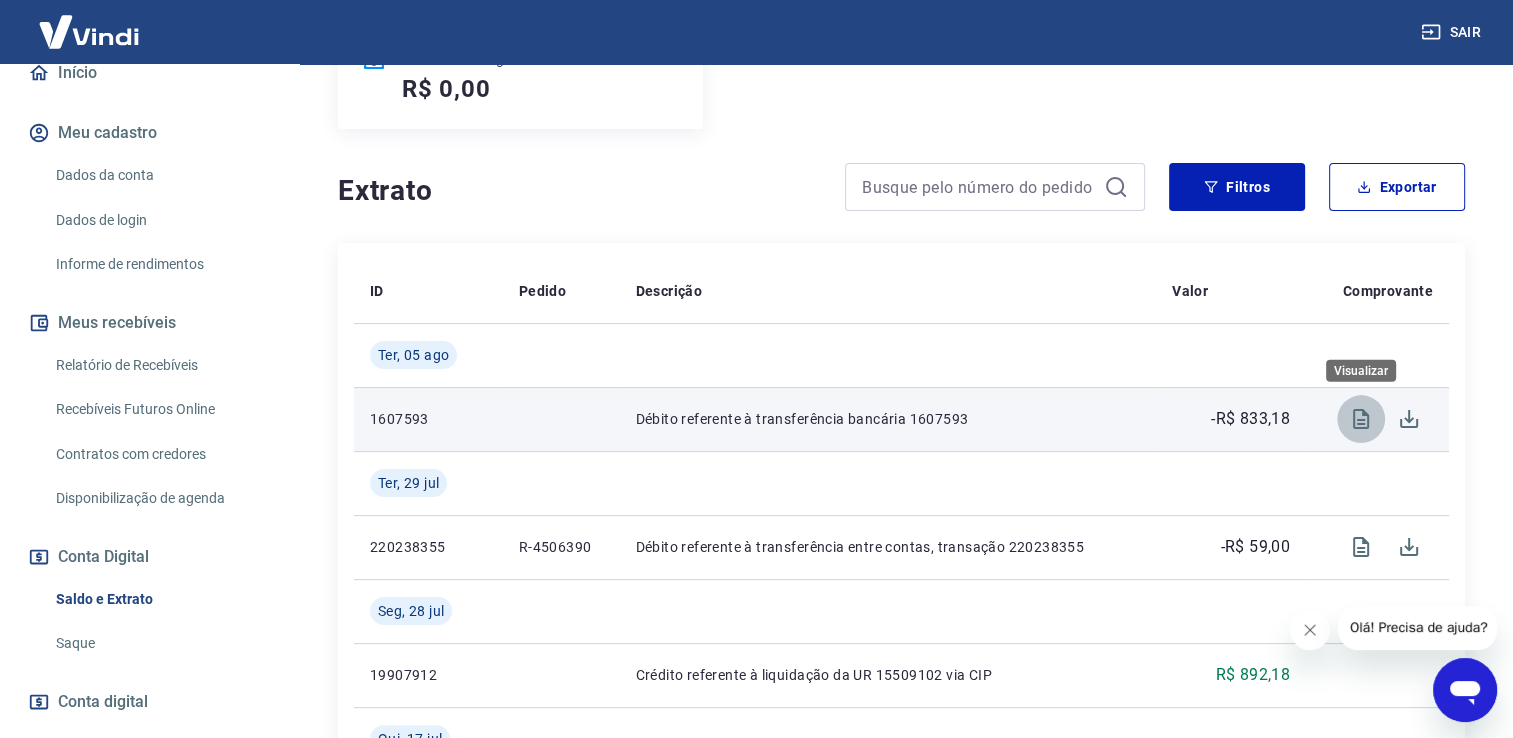 click 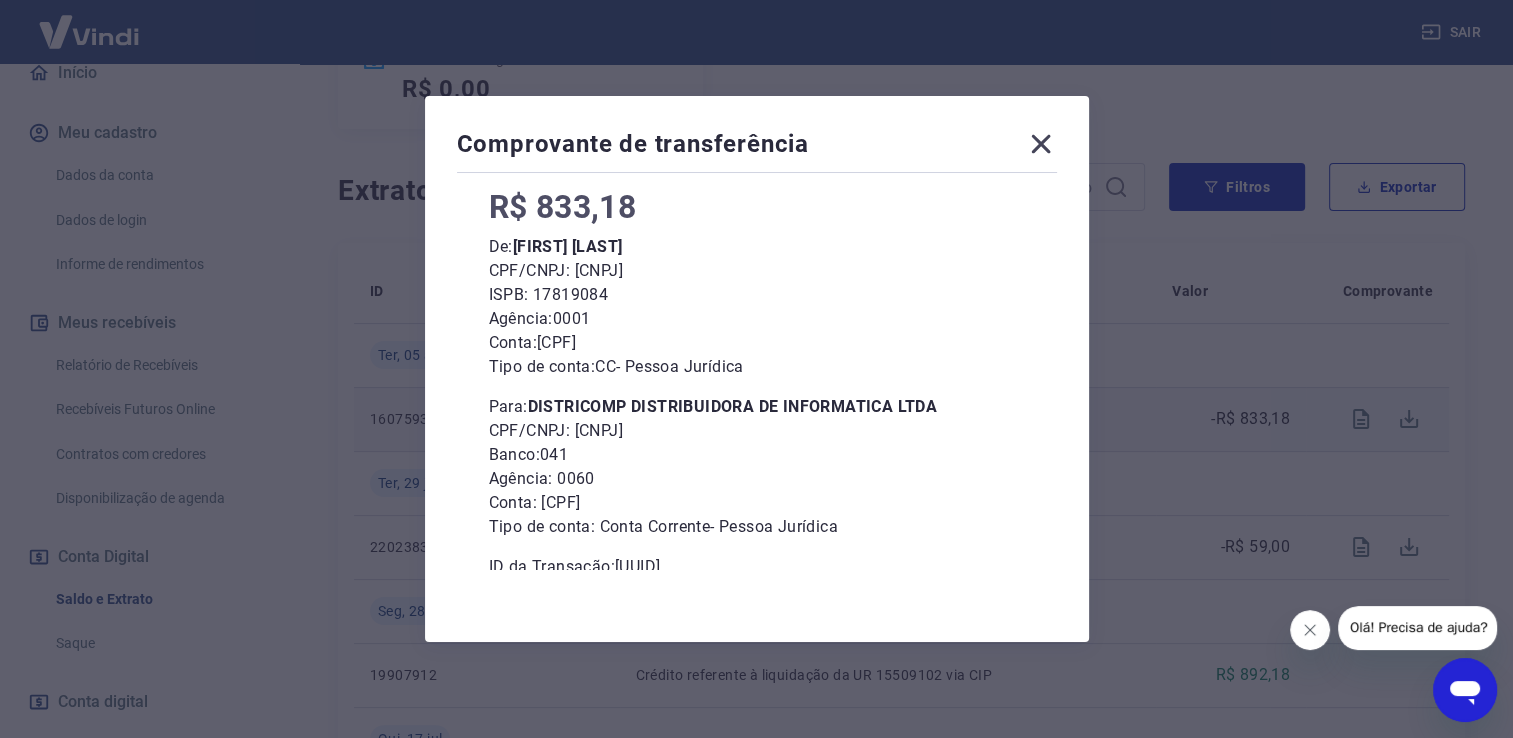 scroll, scrollTop: 141, scrollLeft: 0, axis: vertical 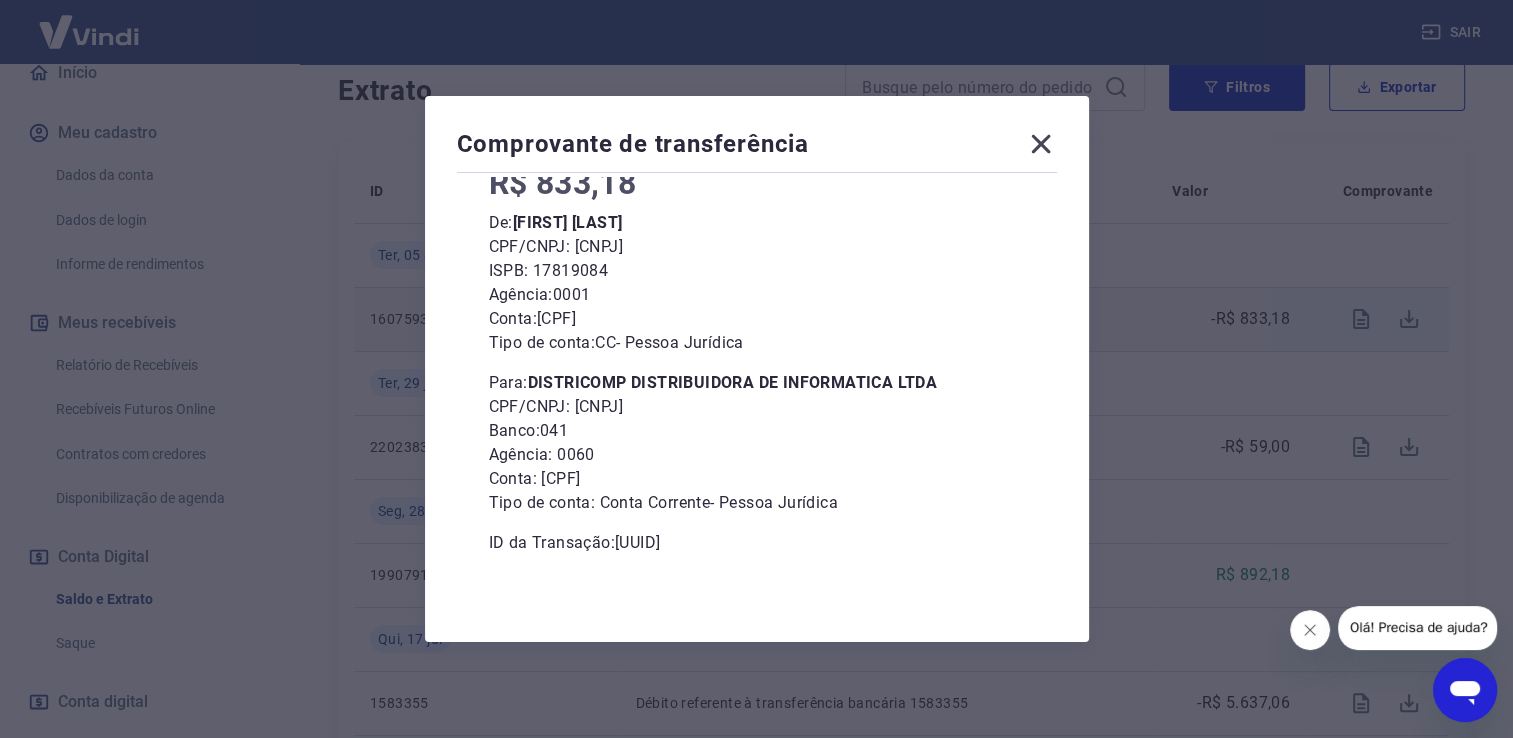 click 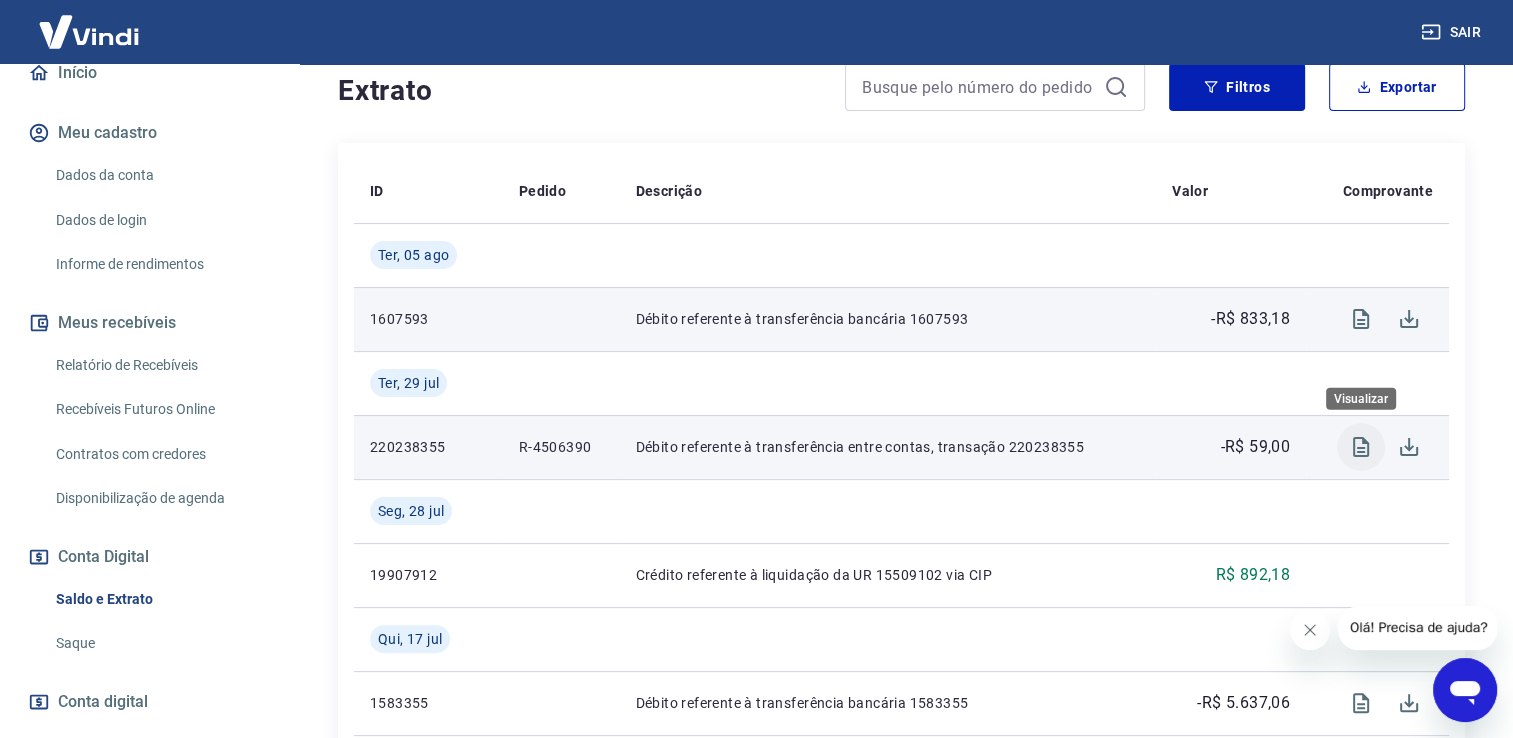 click 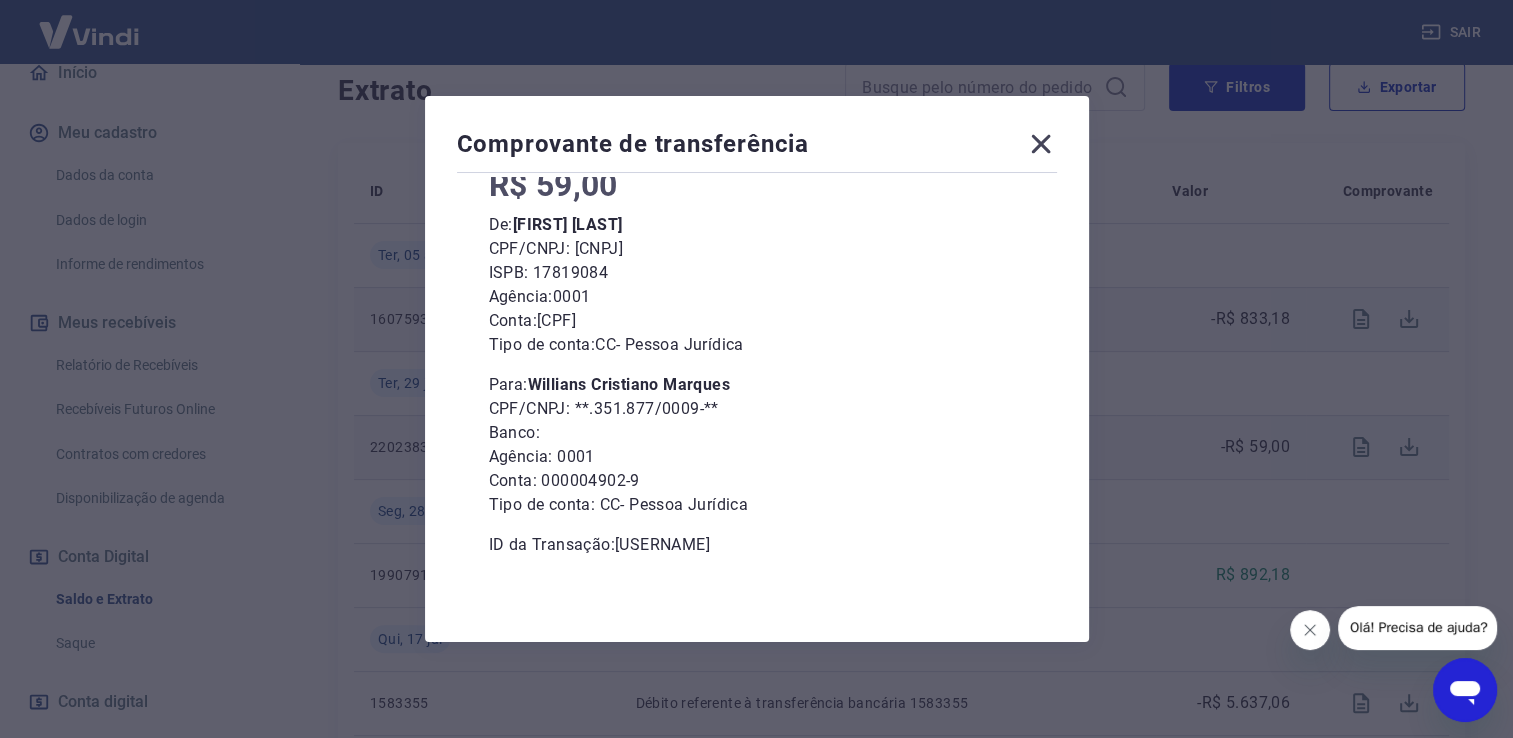 scroll, scrollTop: 141, scrollLeft: 0, axis: vertical 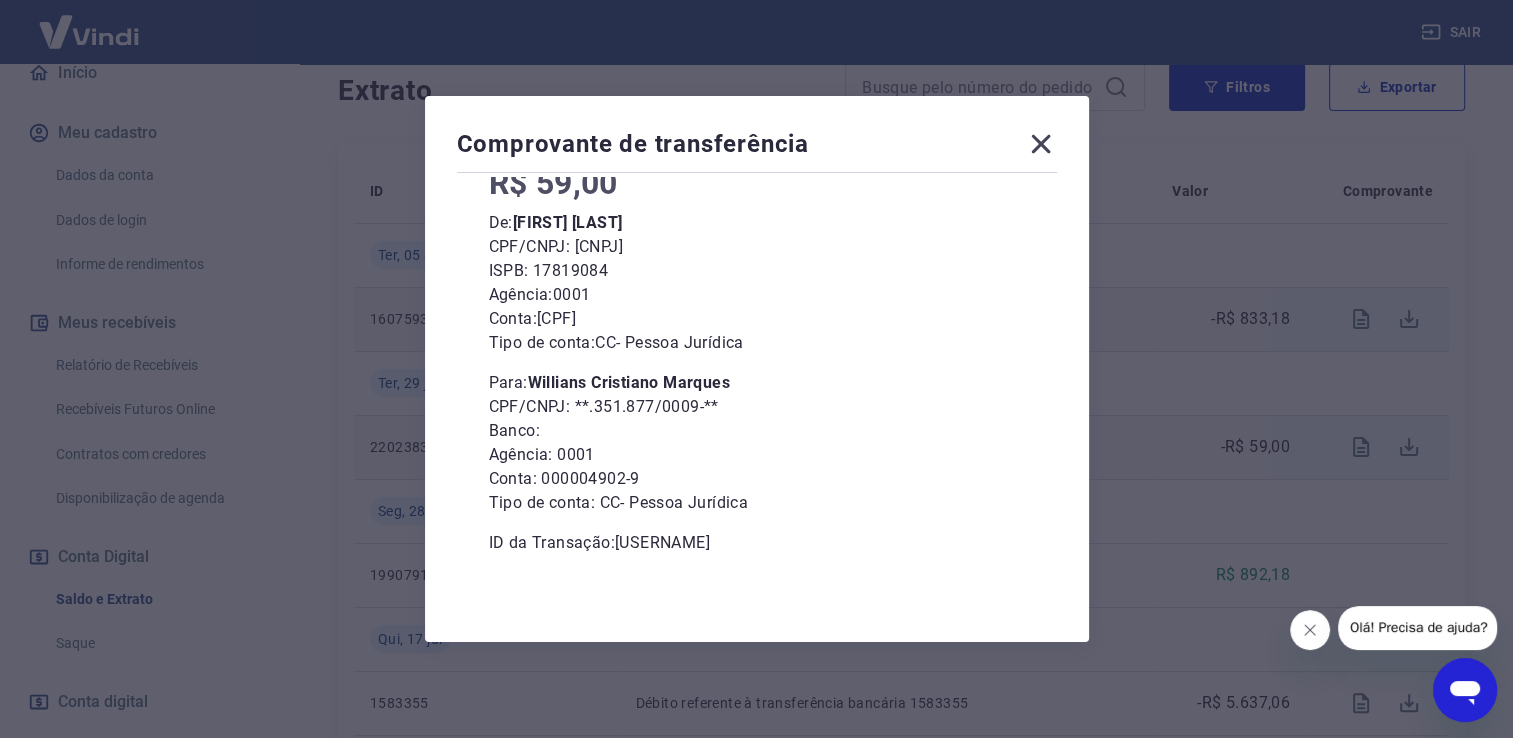 click 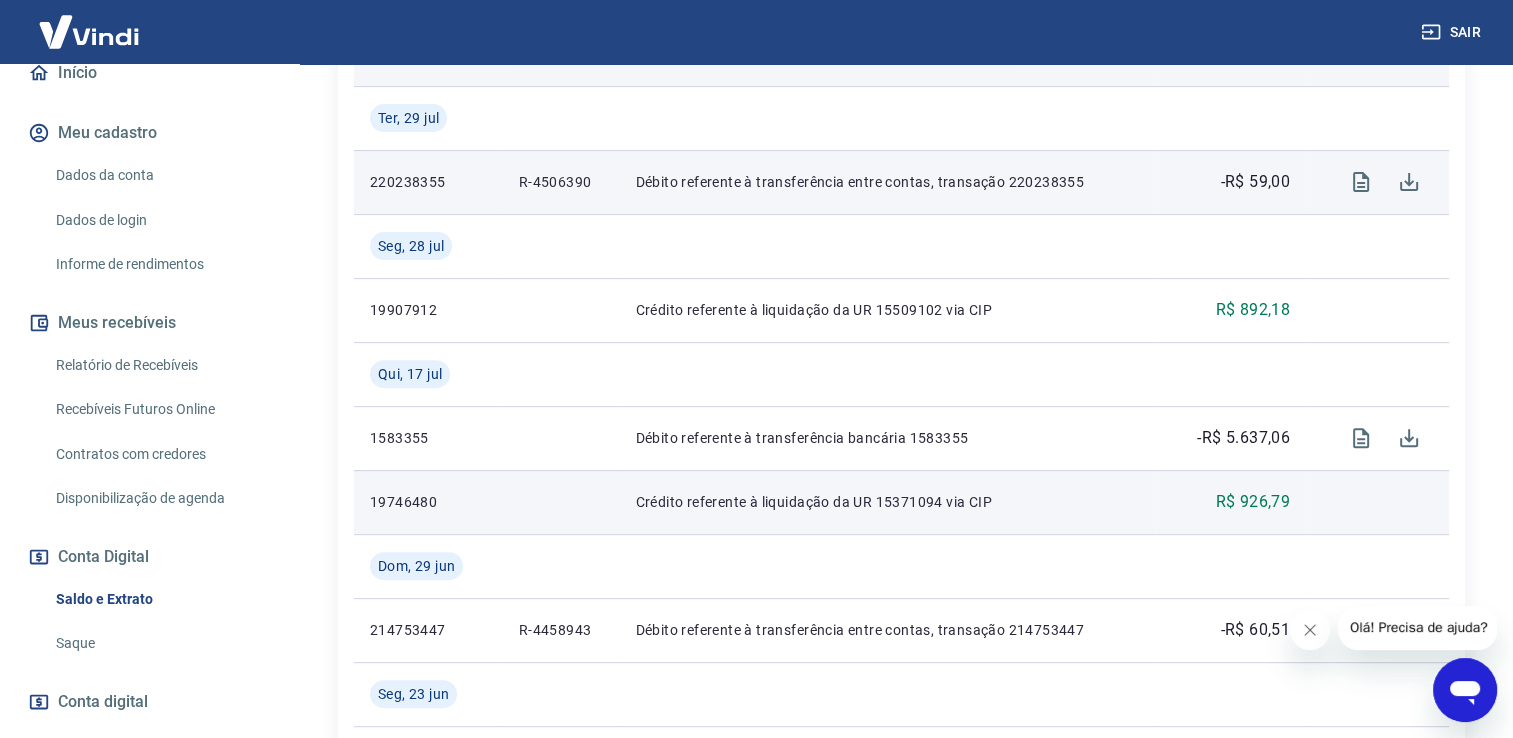 scroll, scrollTop: 700, scrollLeft: 0, axis: vertical 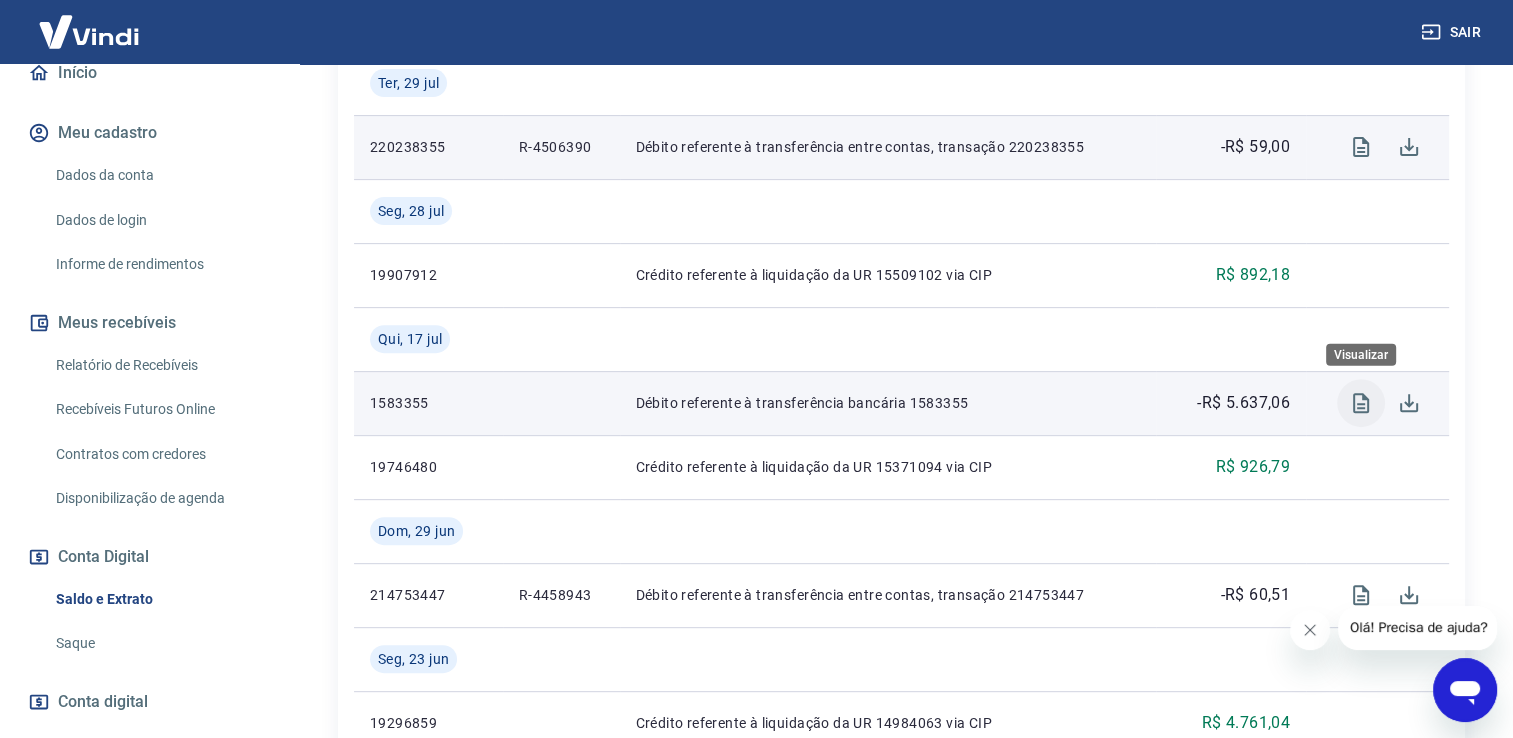 click 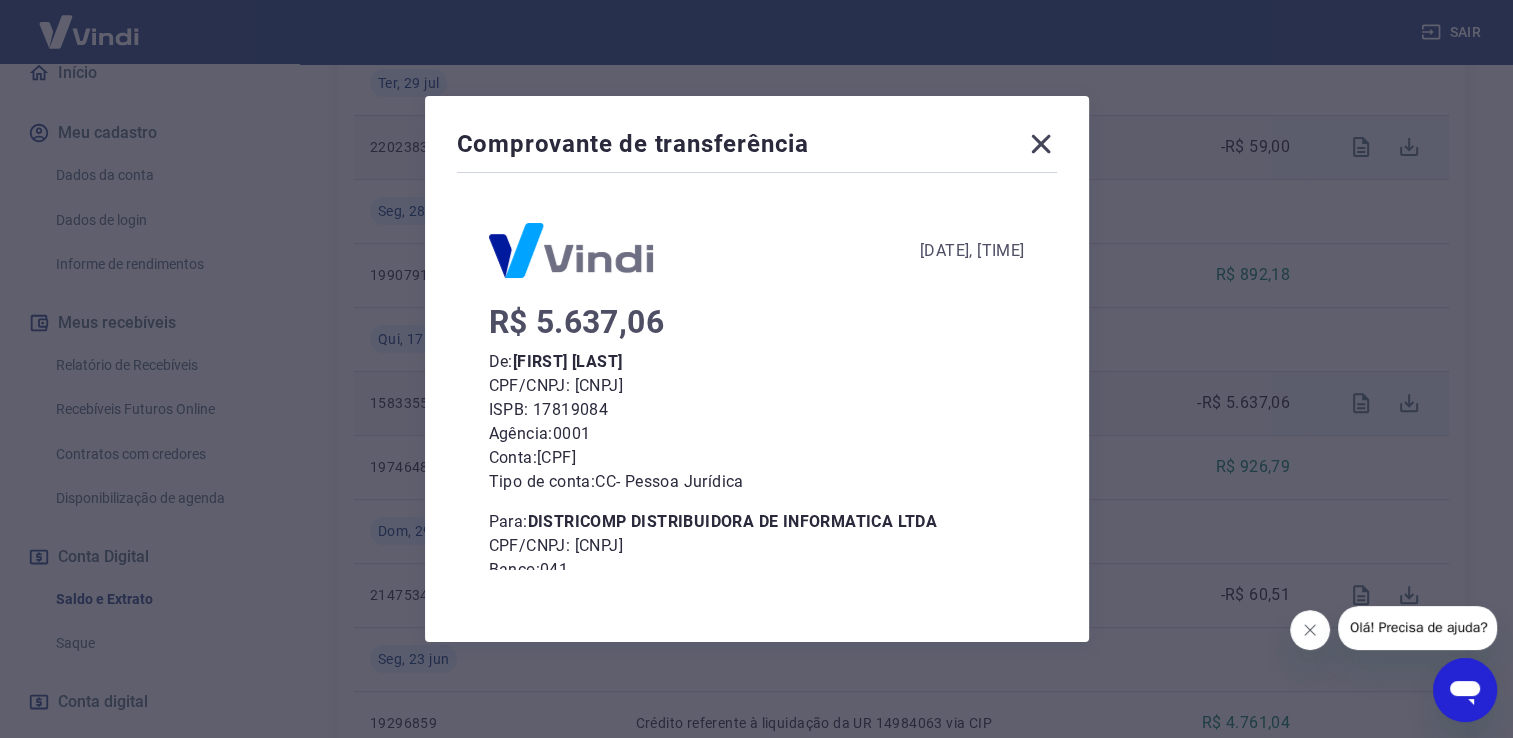 scroll, scrollTop: 0, scrollLeft: 0, axis: both 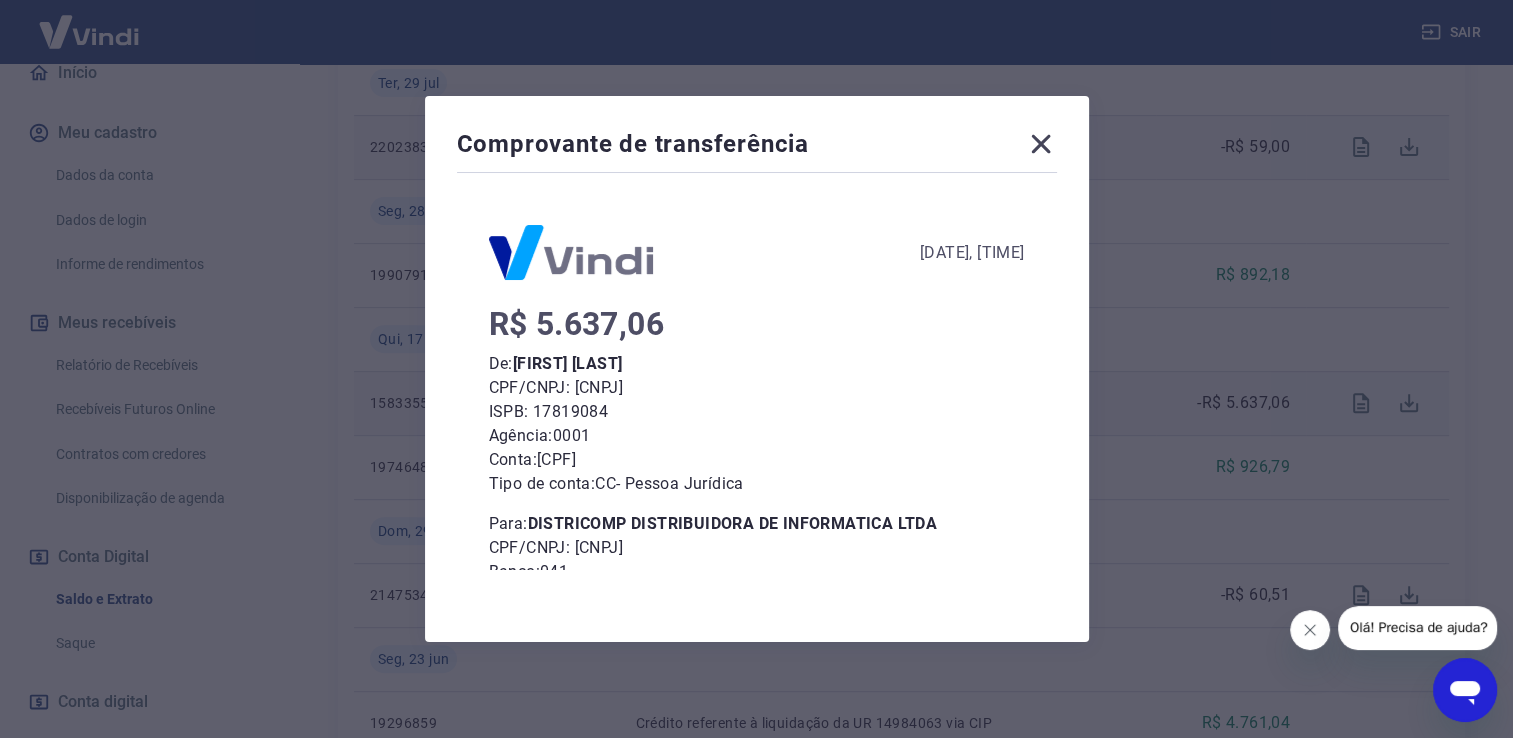 click 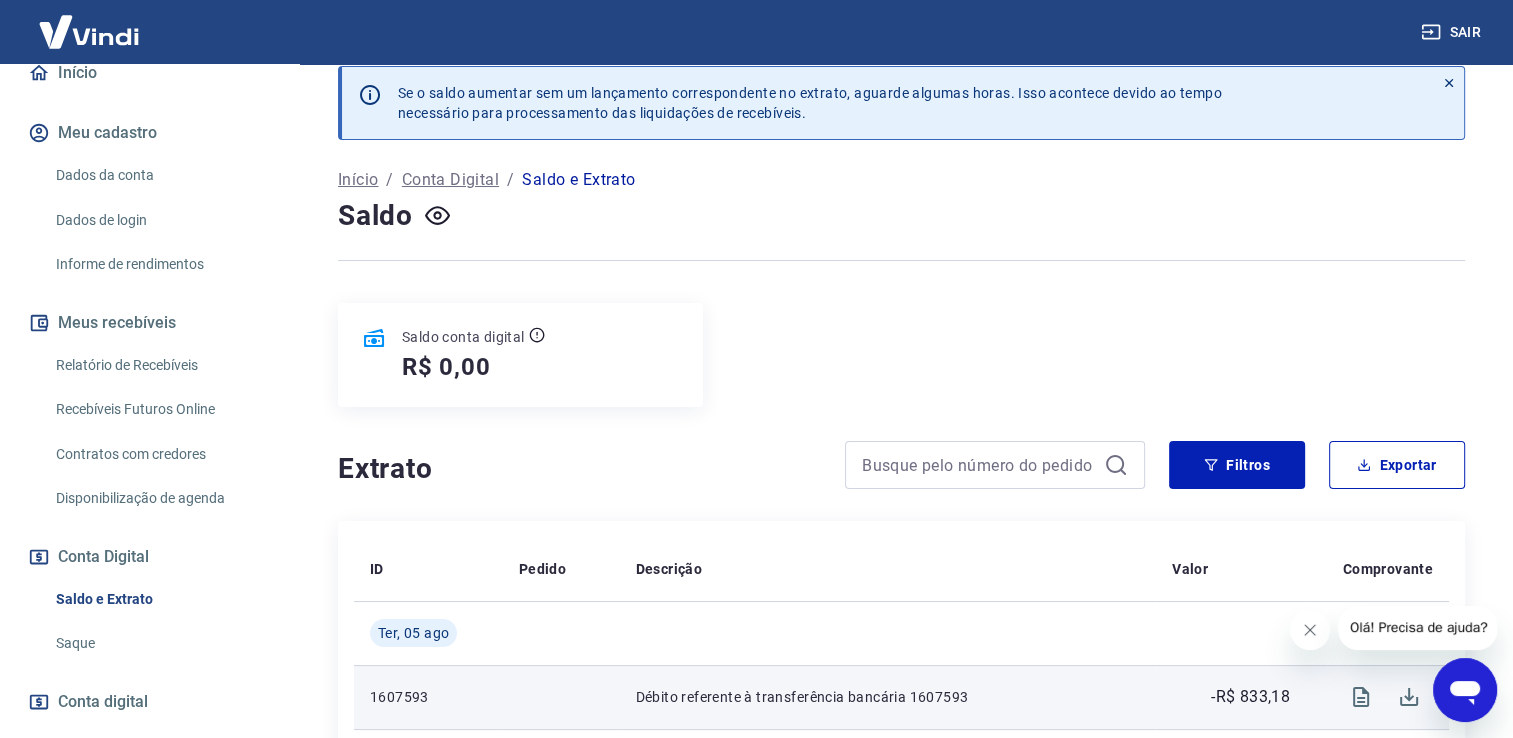 scroll, scrollTop: 0, scrollLeft: 0, axis: both 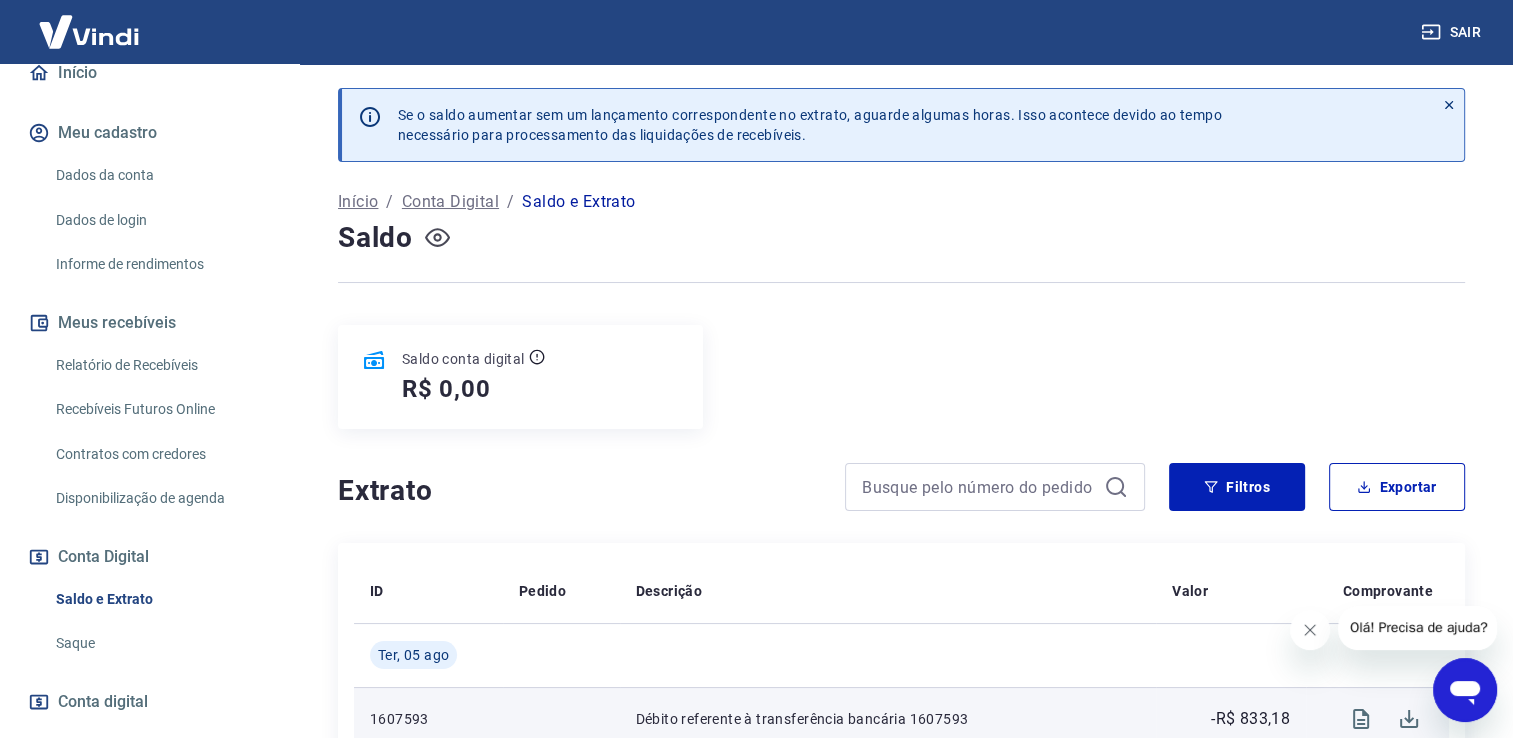 click 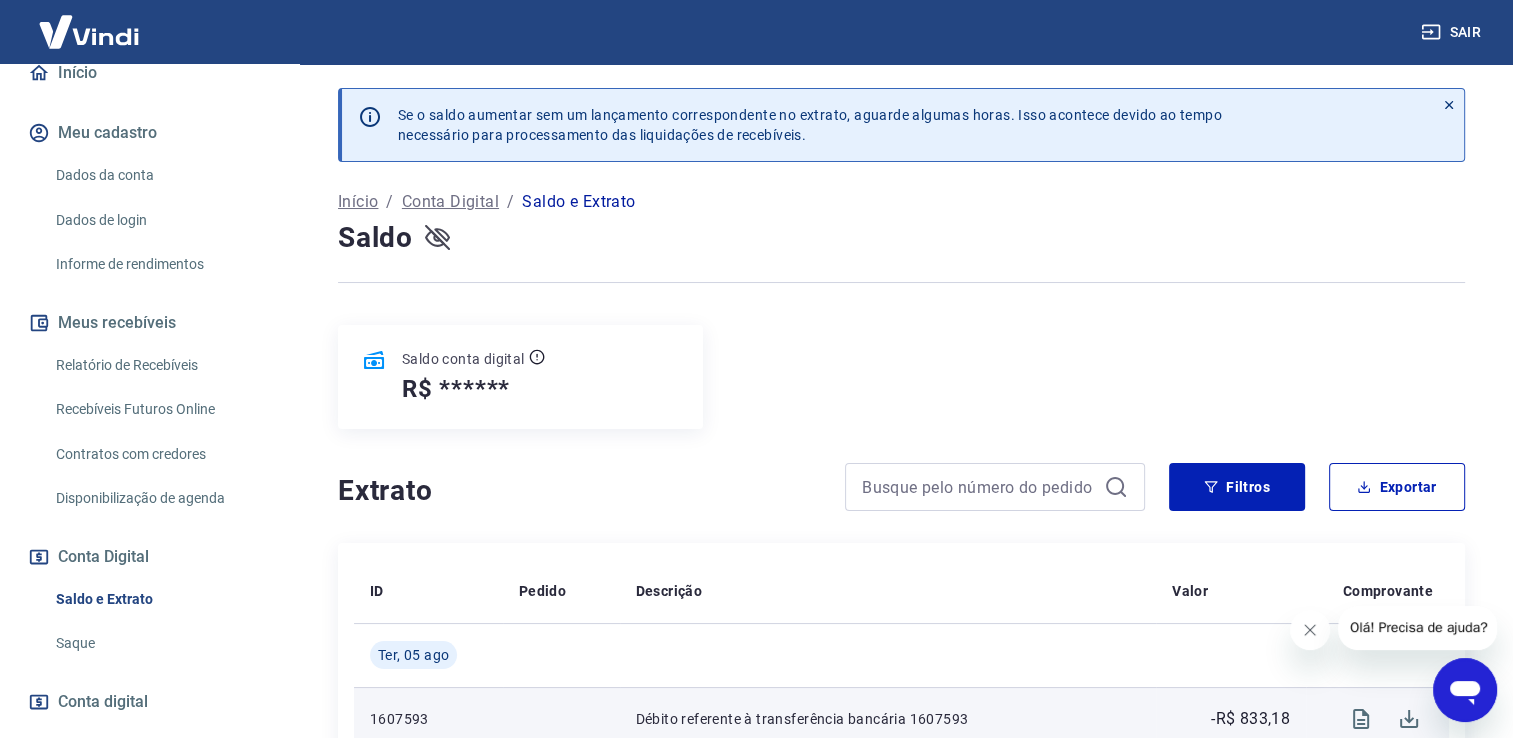 click 